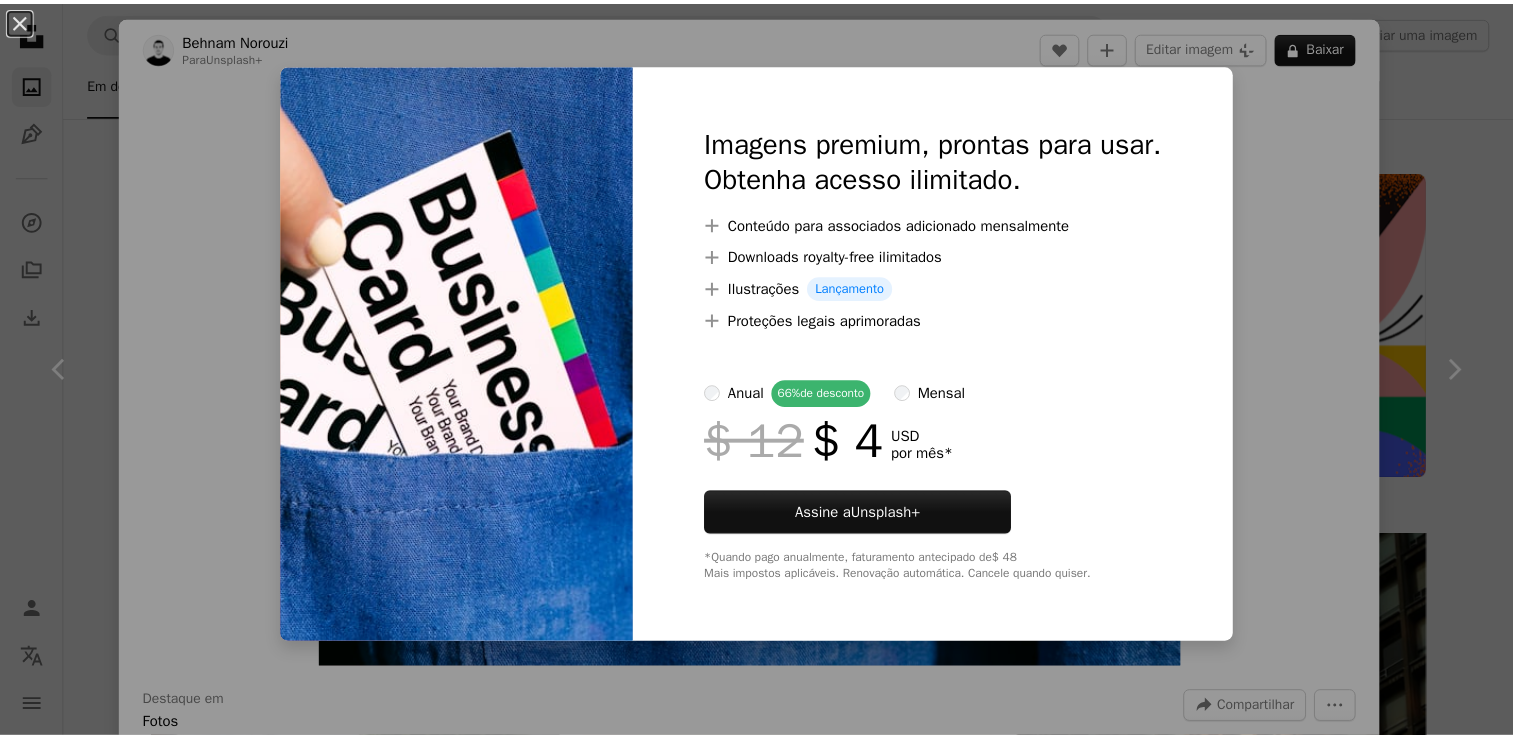 scroll, scrollTop: 7900, scrollLeft: 0, axis: vertical 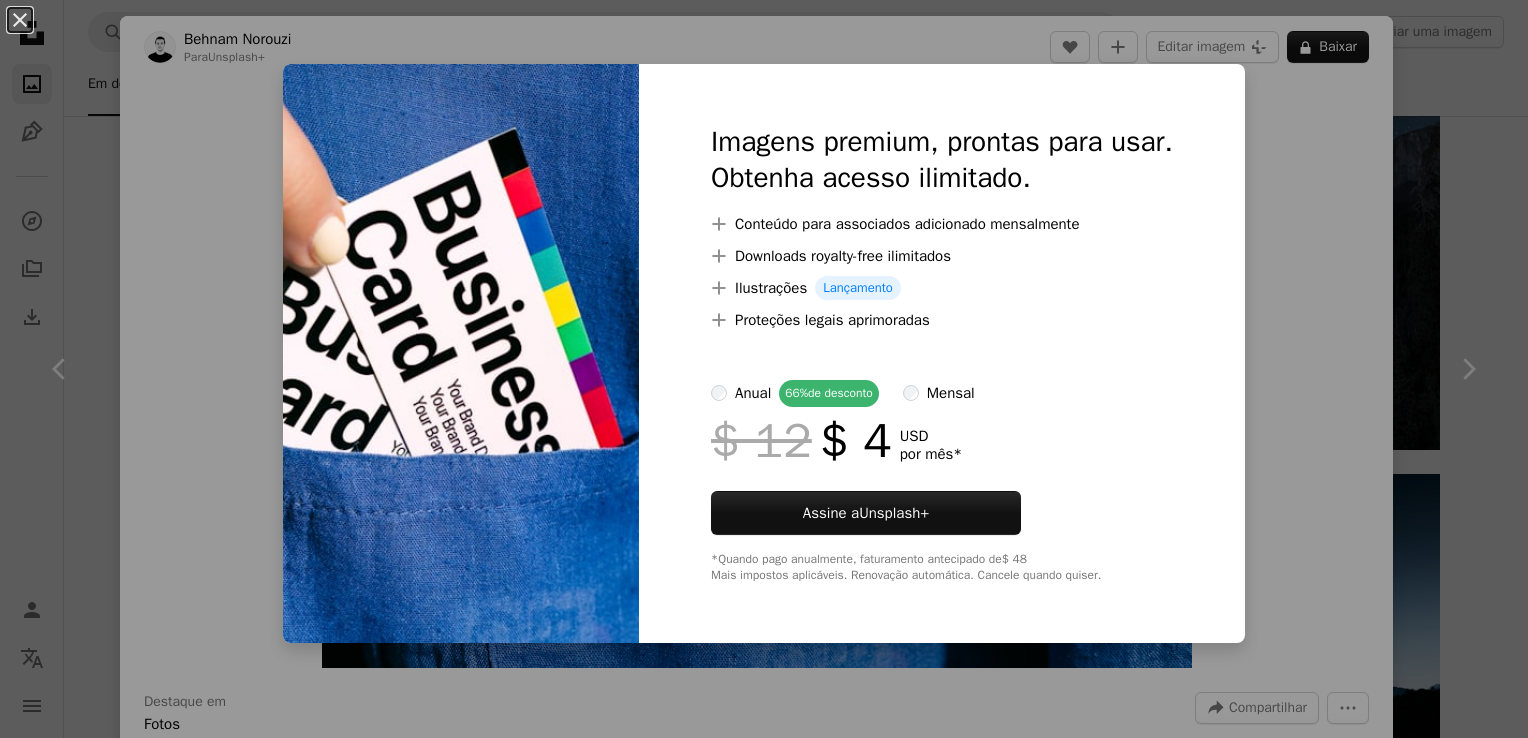 click on "Imagens premium, prontas para usar. Obtenha acesso ilimitado. A plus sign Conteúdo para associados adicionado mensalmente A plus sign Downloads royalty-free ilimitados A plus sign Ilustrações  Lançamento A plus sign Proteções legais aprimoradas anual 66%  de desconto mensal $ 12   $ 4 USD por mês * Assine a  Unsplash+ *Quando pago anualmente, faturamento antecipado de  $ 48 Mais impostos aplicáveis. Renovação automática. Cancele quando quiser." at bounding box center [942, 353] 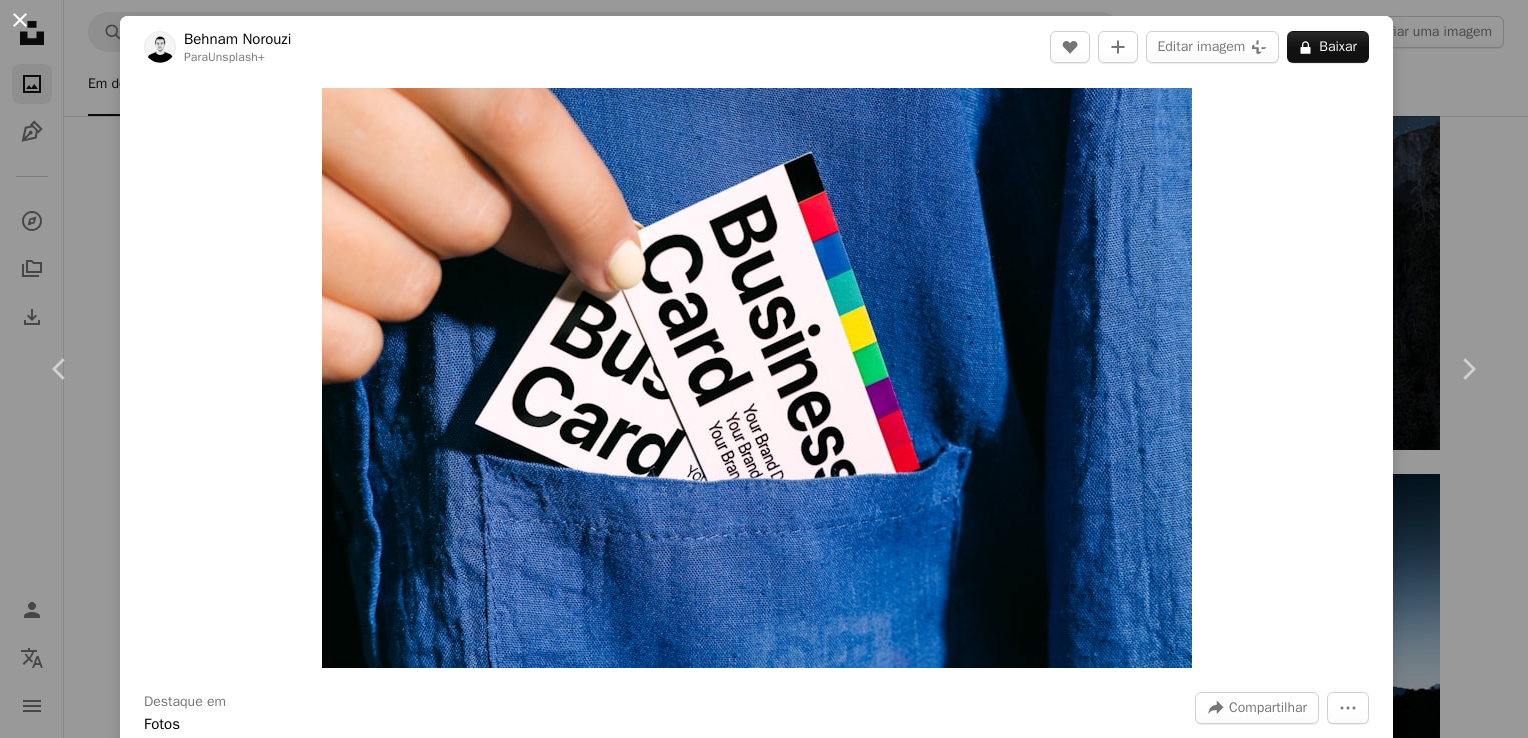 click on "An X shape" at bounding box center [20, 20] 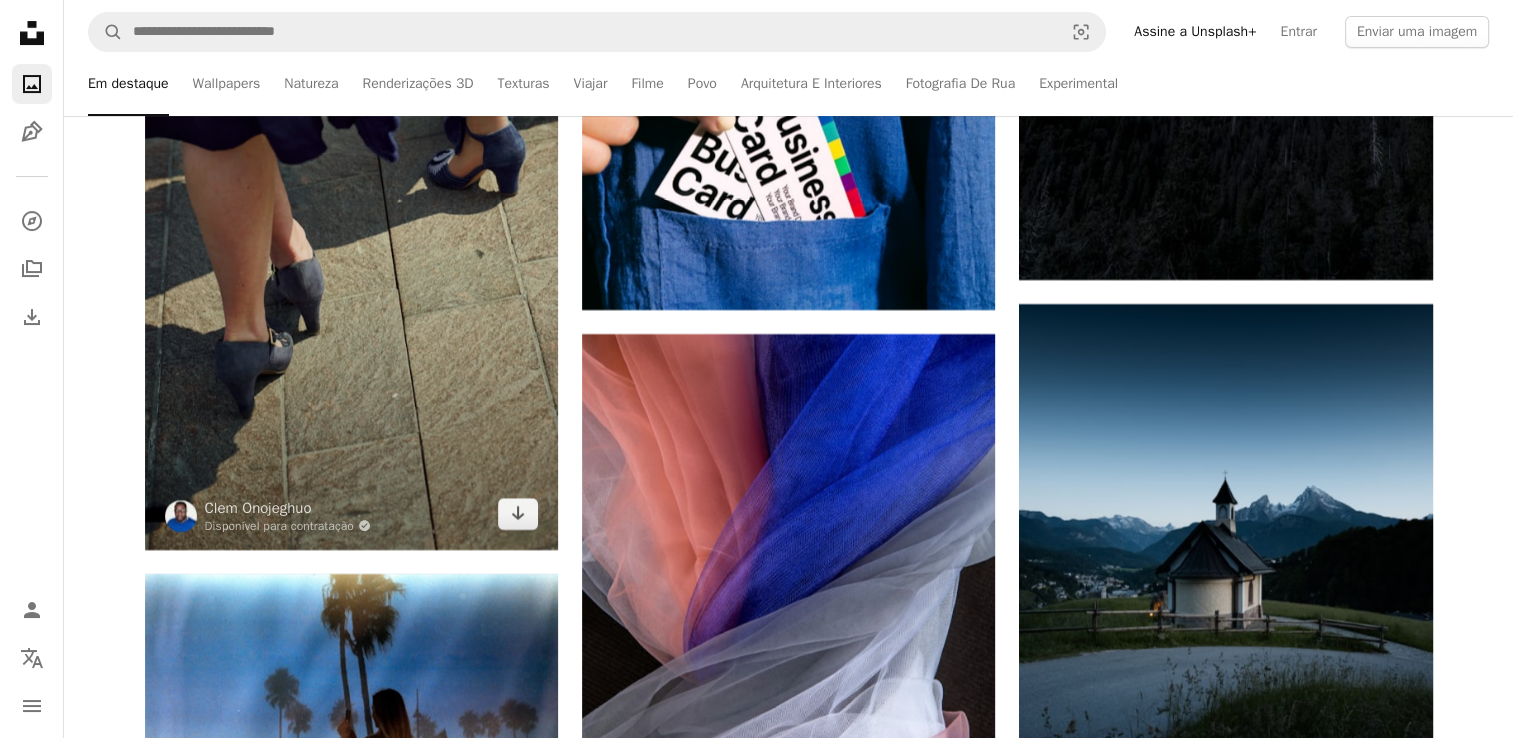 scroll, scrollTop: 8100, scrollLeft: 0, axis: vertical 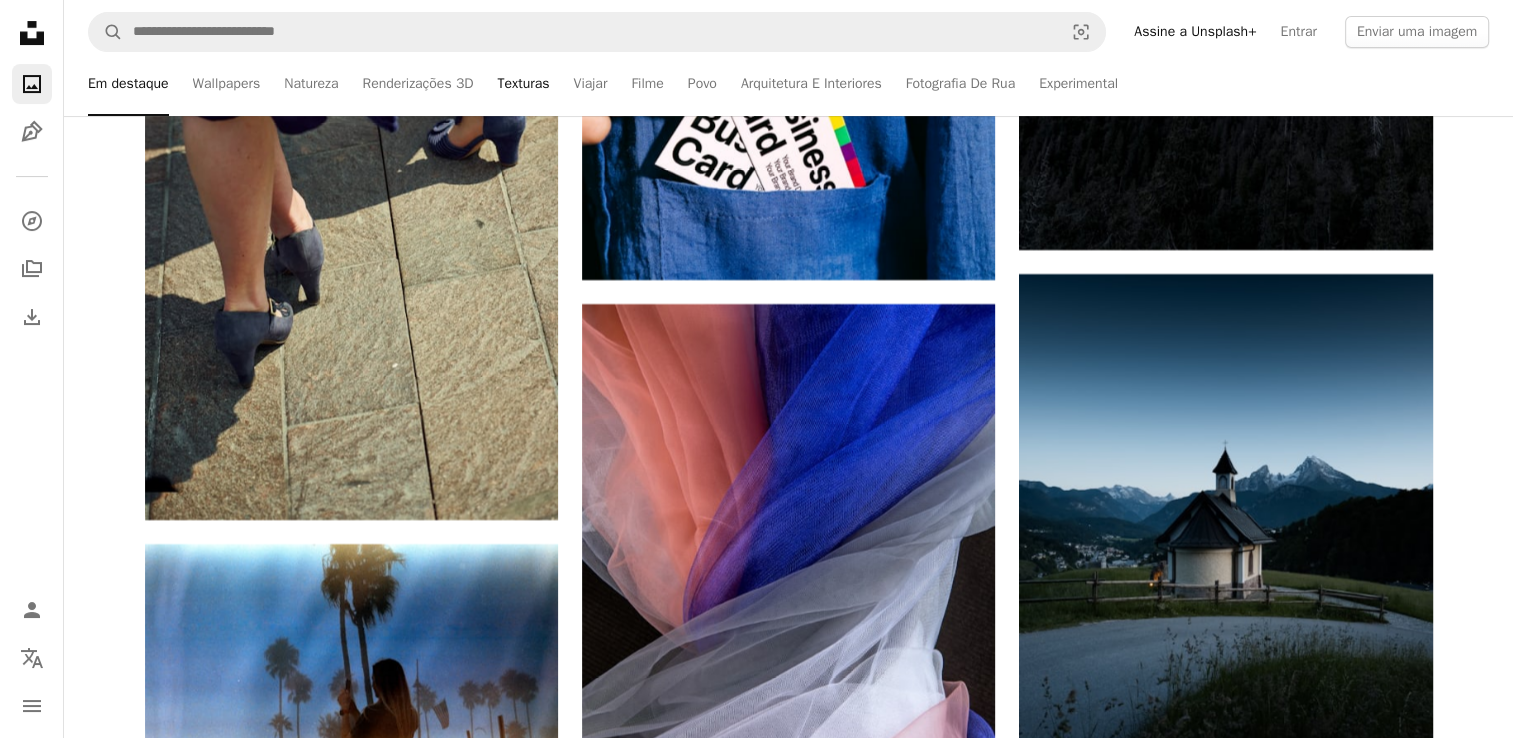 click on "Texturas" at bounding box center (523, 84) 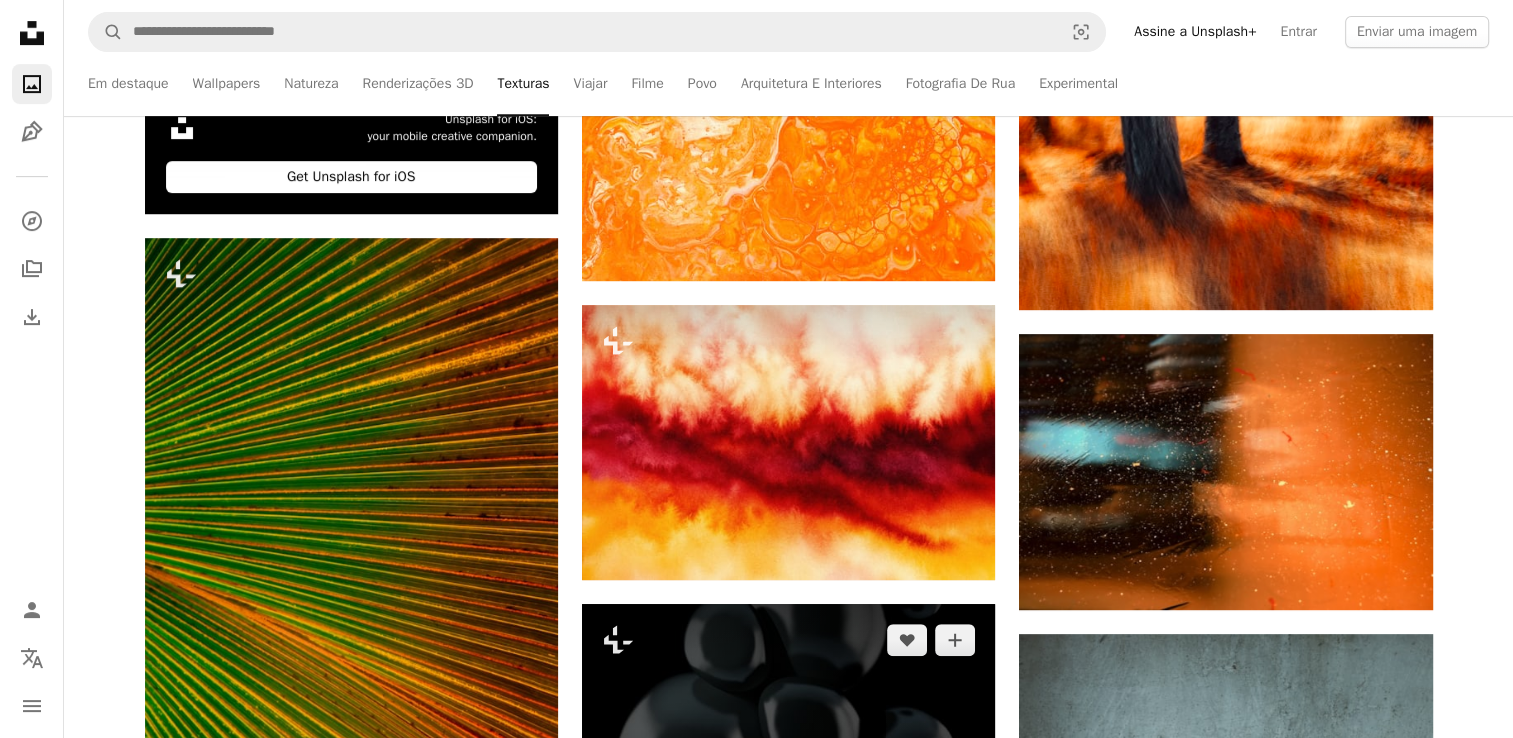 scroll, scrollTop: 900, scrollLeft: 0, axis: vertical 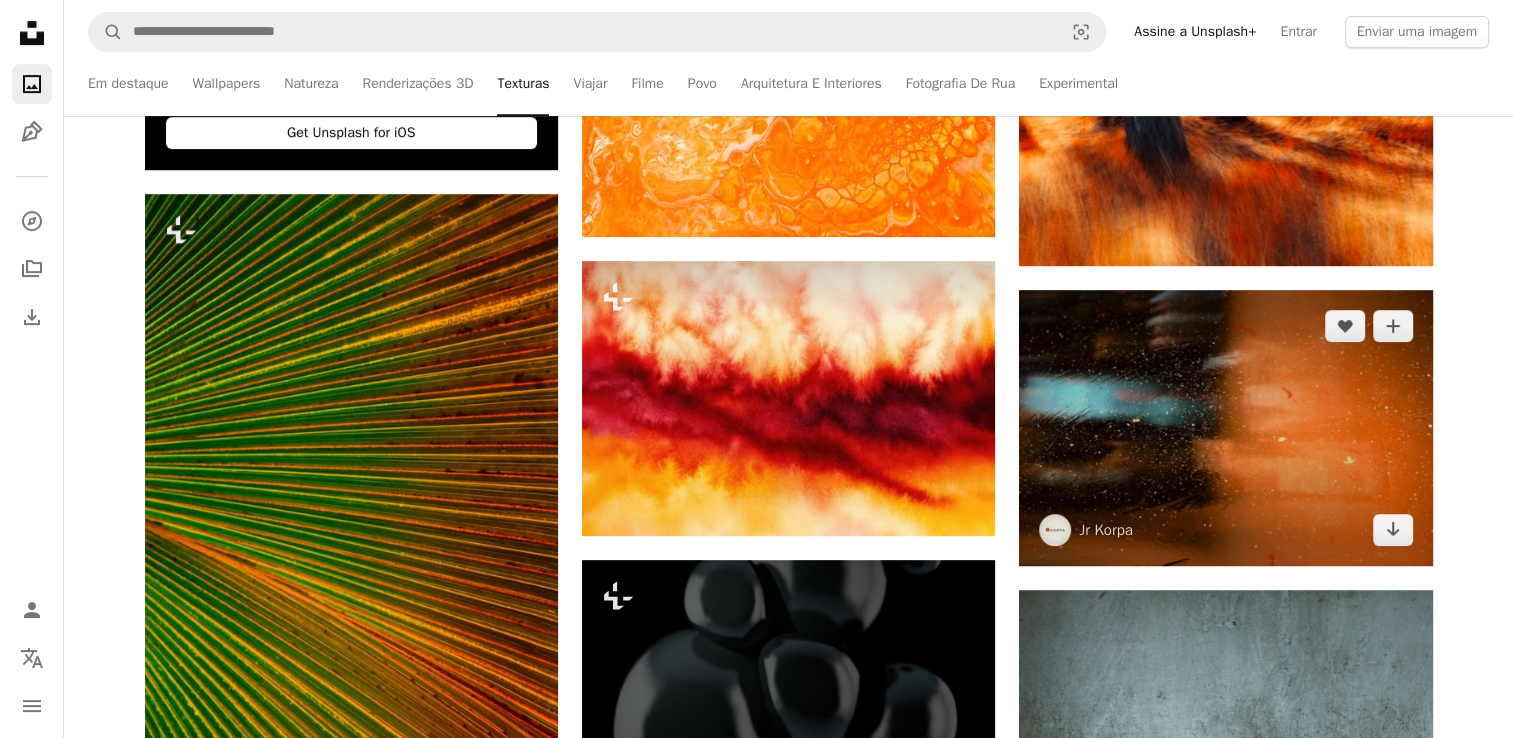 click at bounding box center (1225, 427) 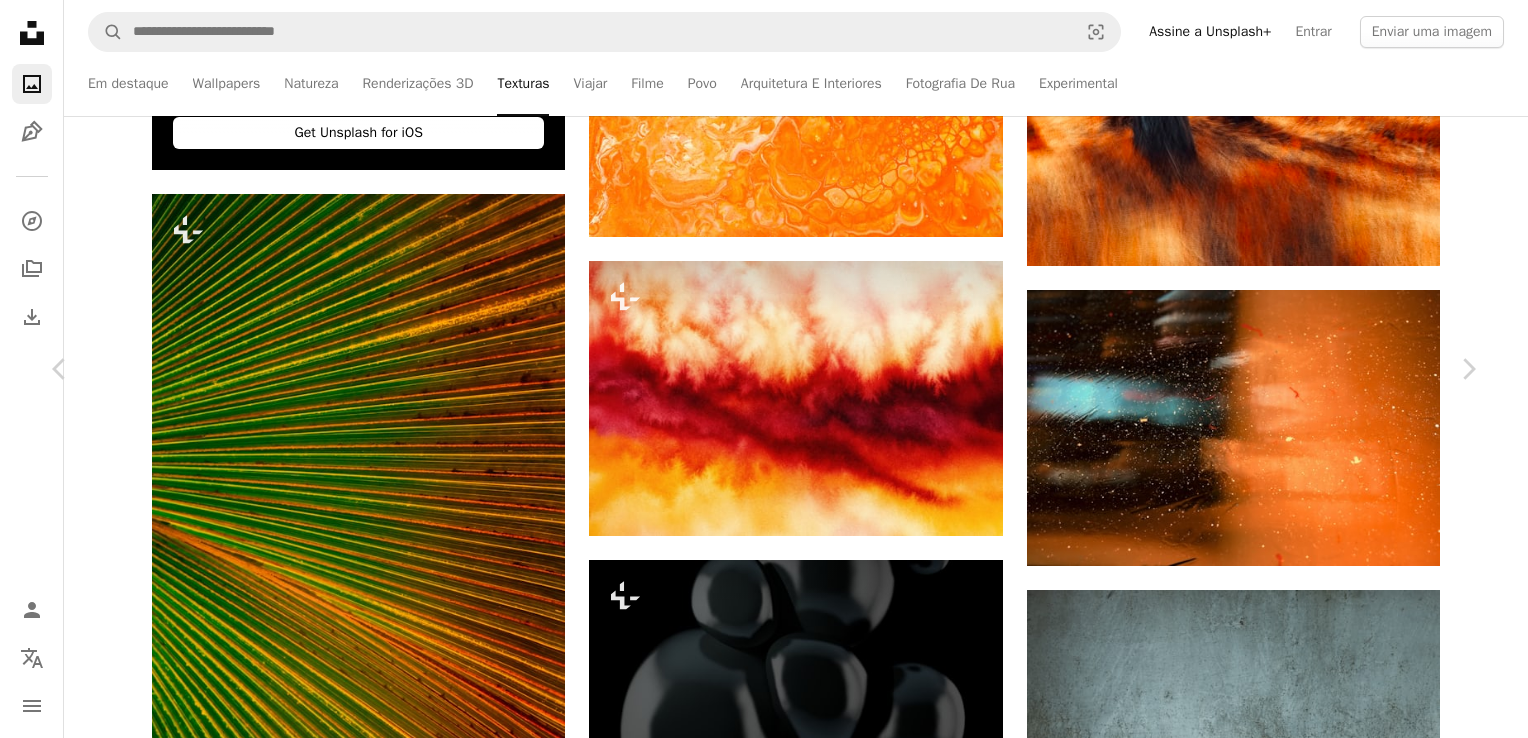 click on "Baixar gratuitamente" at bounding box center [1258, 3671] 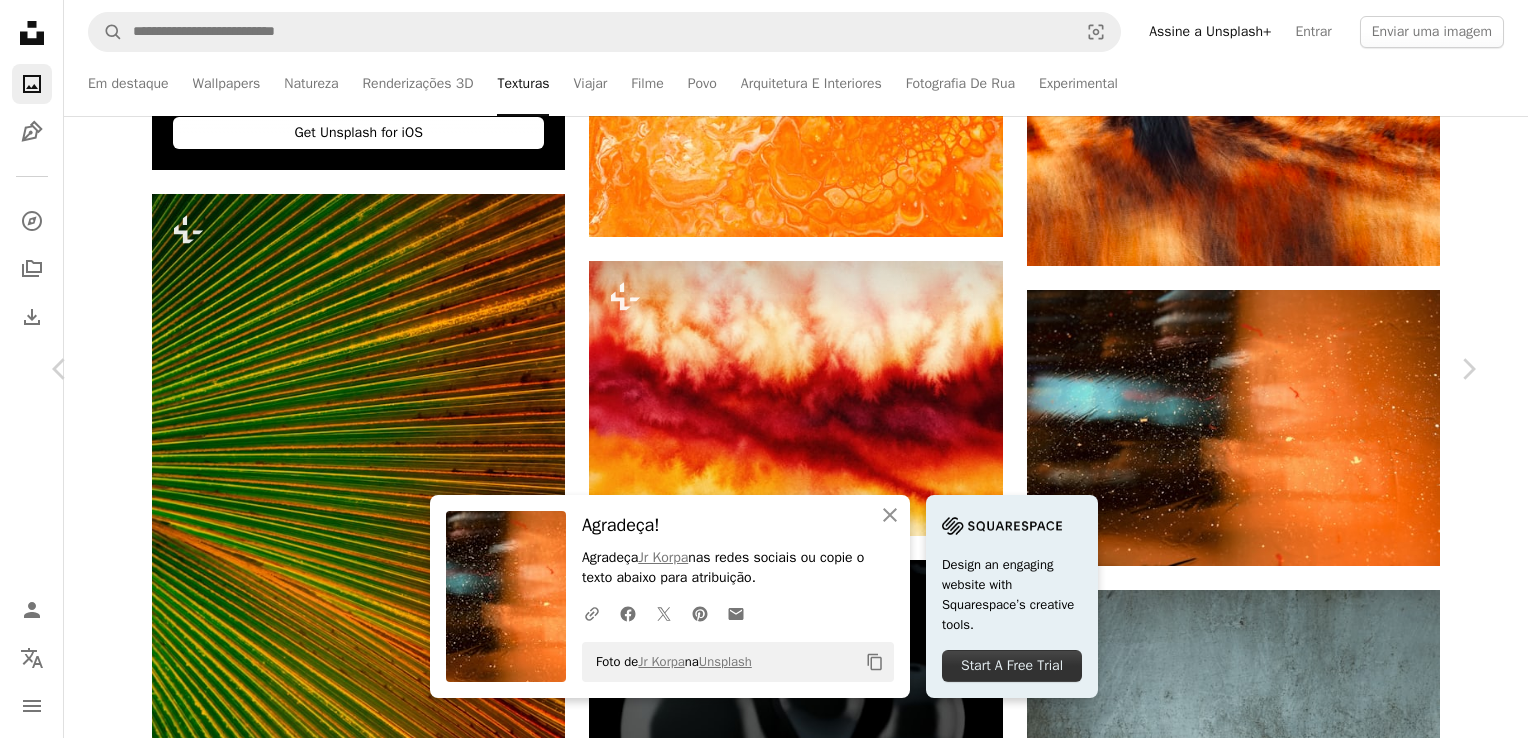 click on "Zoom in" at bounding box center [756, 4002] 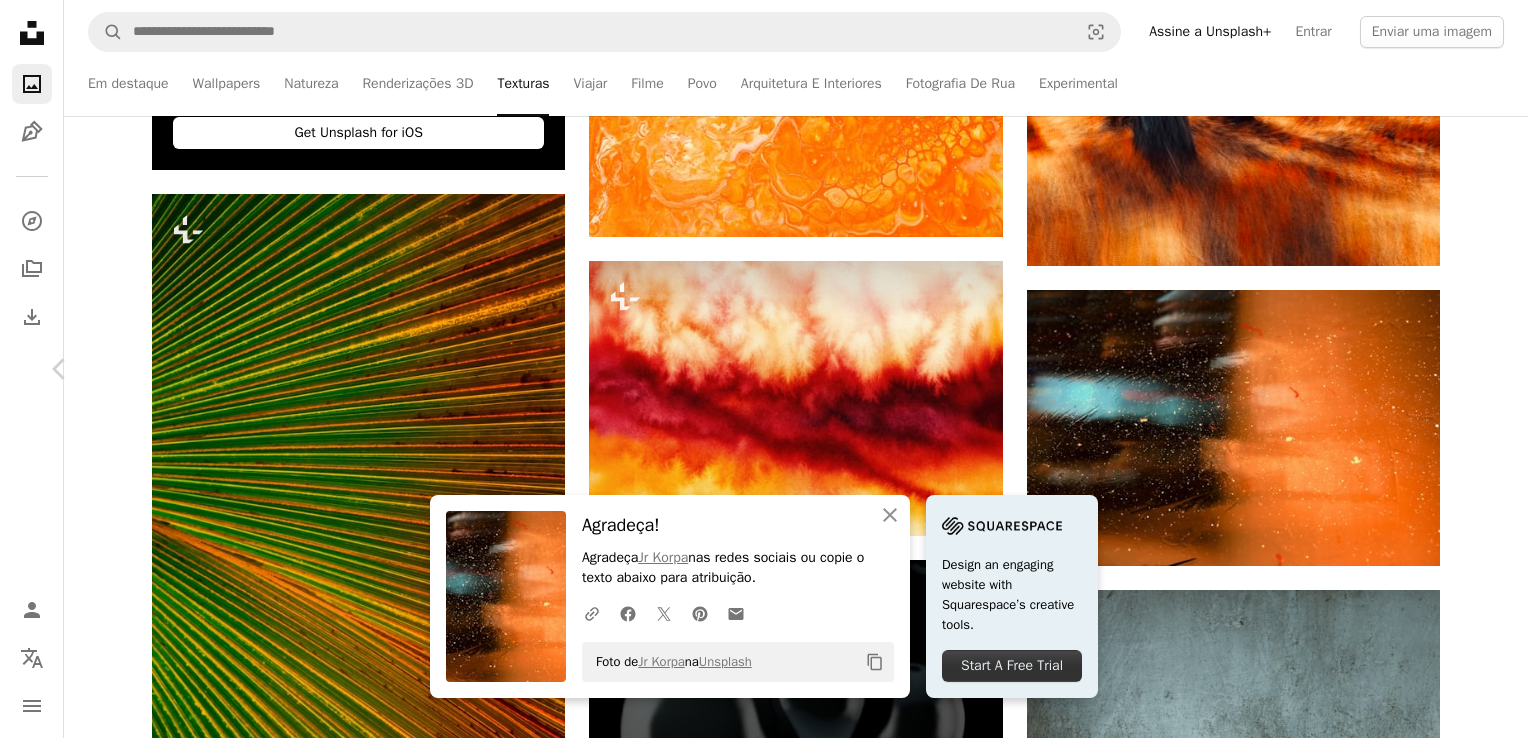 click on "Chevron right" at bounding box center (1468, 369) 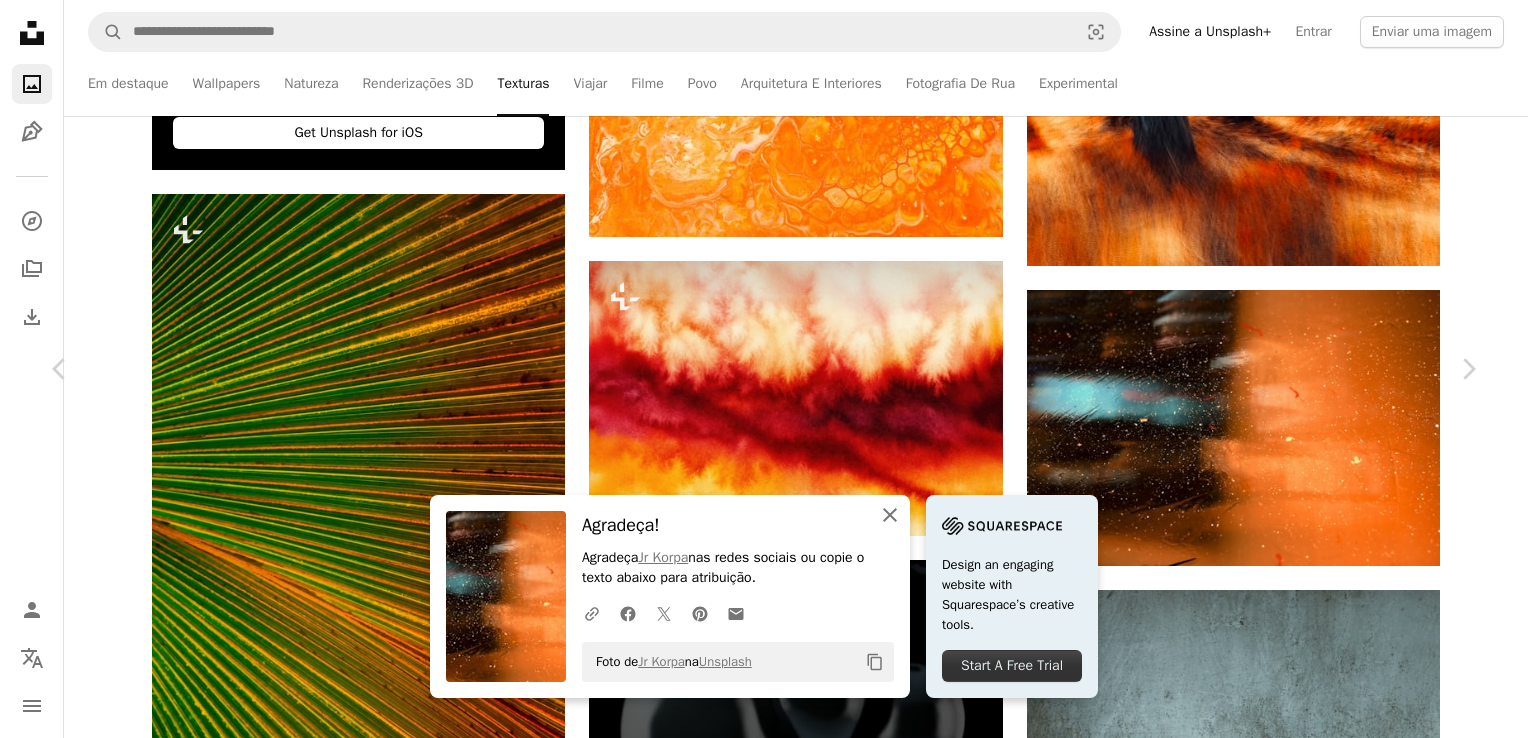 click on "An X shape" 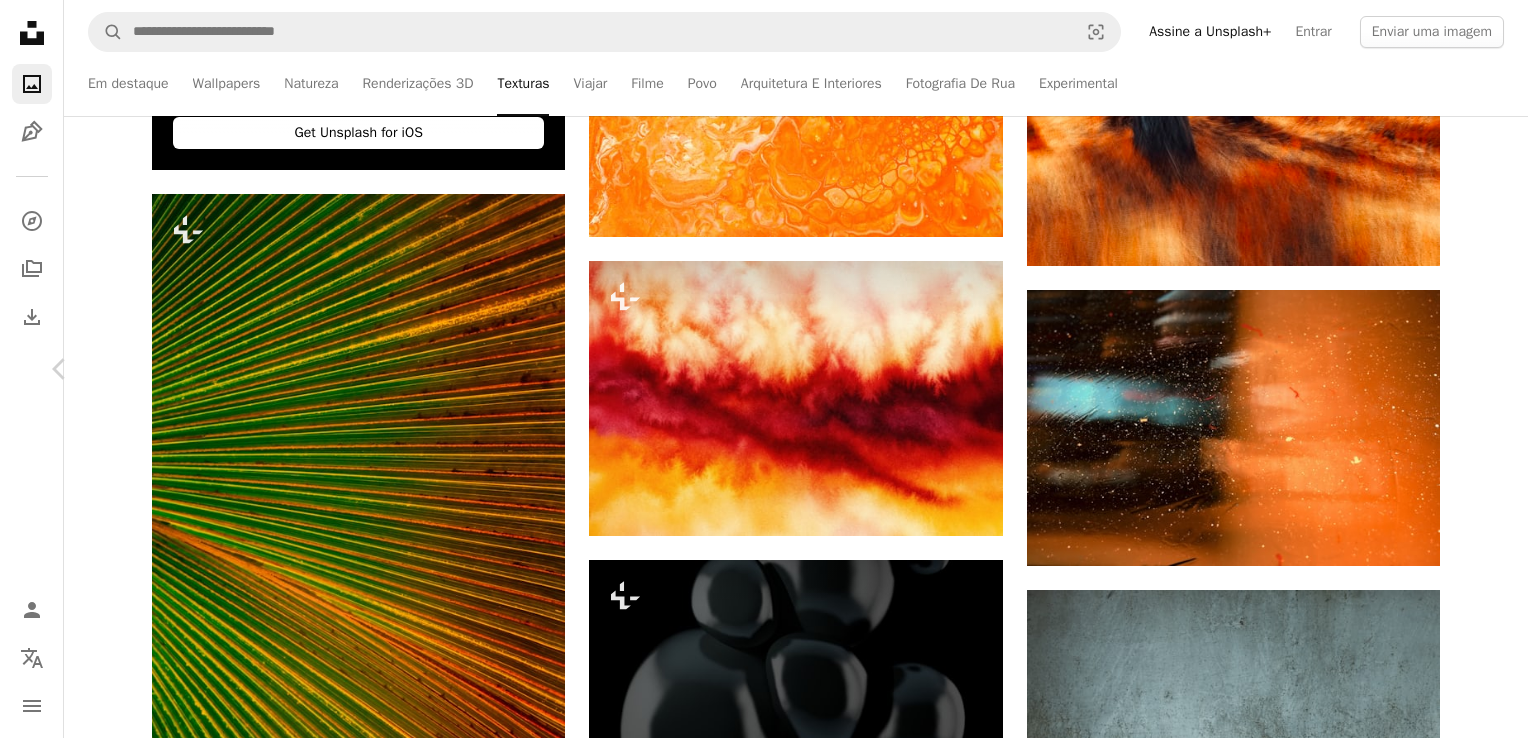 click on "Chevron right" 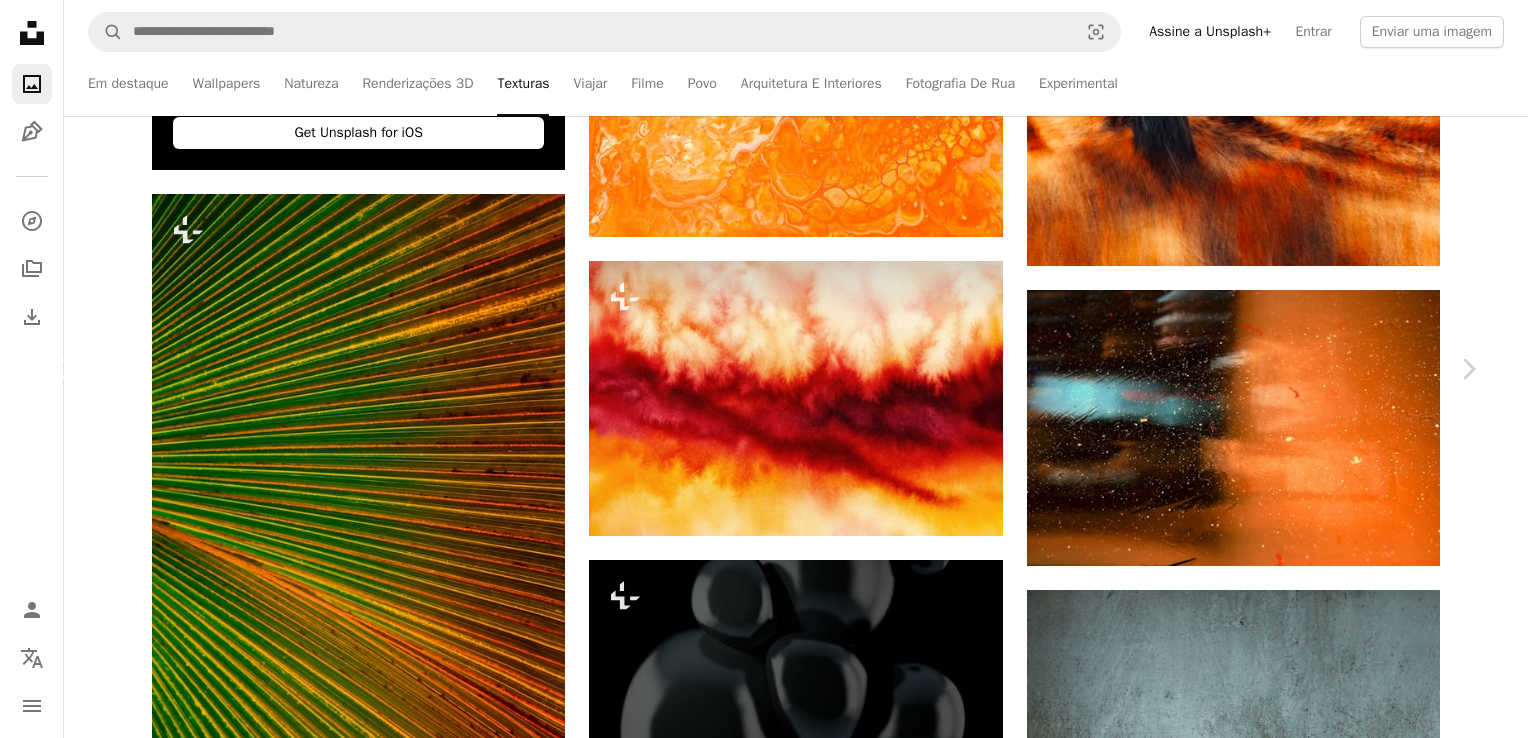 click on "Chevron left" 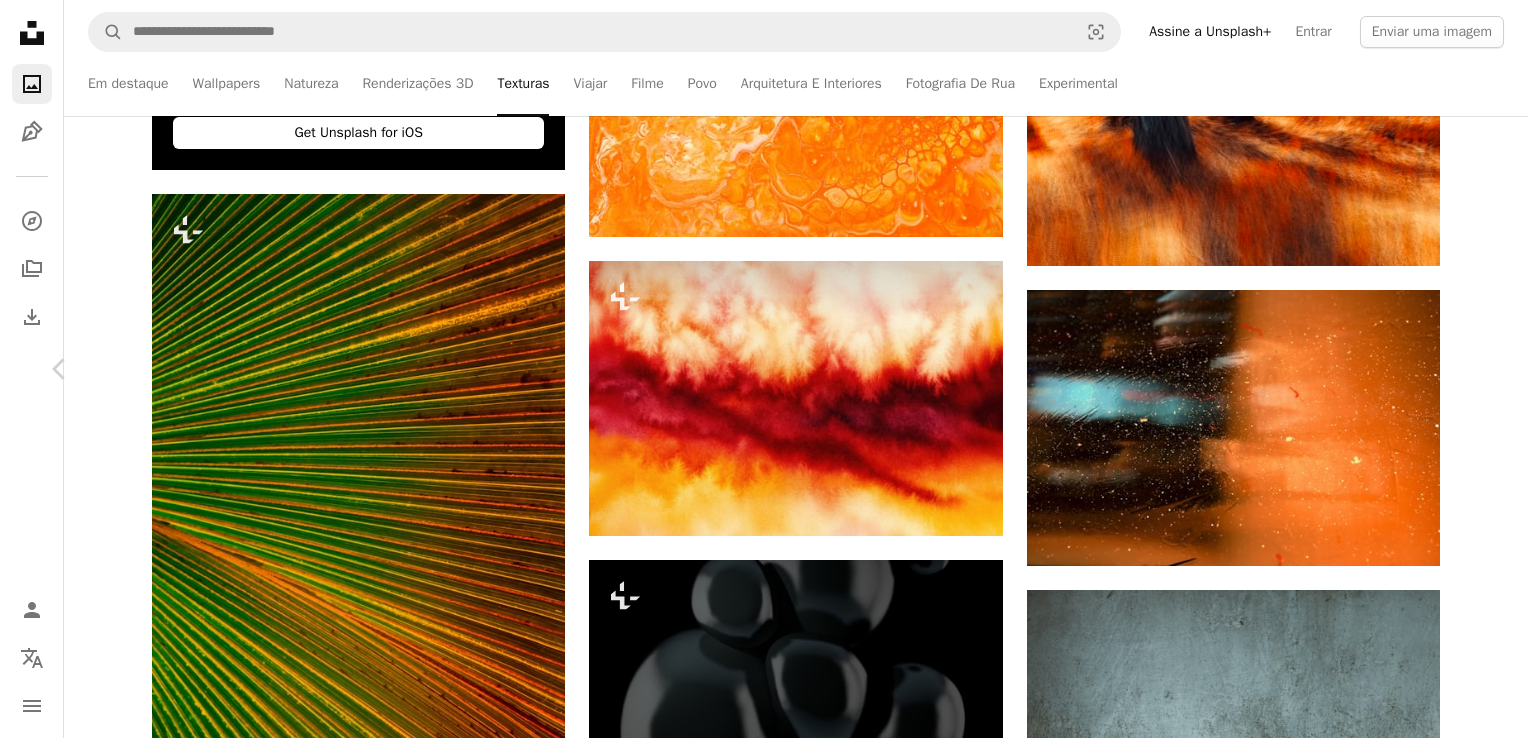 click on "Chevron right" at bounding box center (1468, 369) 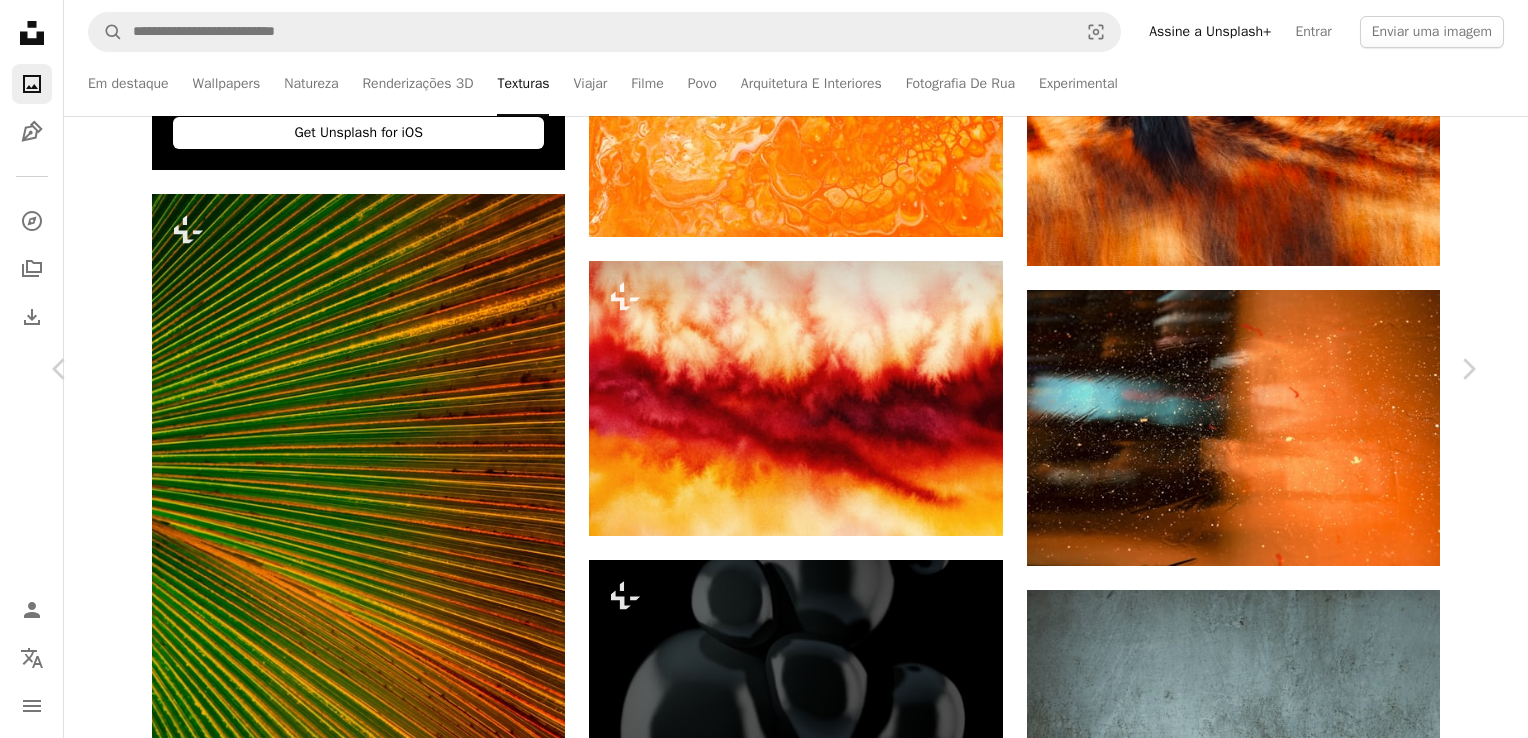 click on "An X shape Chevron left Chevron right trail trails A heart A plus sign Editar imagem   Plus sign for Unsplash+ Baixar gratuitamente Chevron down Zoom in Visualizações 678.291 Downloads 2.537 Destaque em Fotos ,  Texturas A forward-right arrow Compartilhar Info icon Informações More Actions Calendar outlined Publicada em  11 de julho de 2019 Camera SONY, ILCE-7RM3 Safety Uso gratuito sob a  Licença da Unsplash textura padrão arte pintura madeira rocha marrom ao ar livre solo Imagens de domínio público Pesquise imagens premium relacionadas na iStock  |  Economize 20% com o código UNSPLASH20 Ver mais na iStock  ↗ Imagens relacionadas A heart A plus sign trail Arrow pointing down Plus sign for Unsplash+ A heart A plus sign [NAME] Para  Unsplash+ A lock   Baixar A heart A plus sign [NAME] Arrow pointing down Plus sign for Unsplash+ A heart A plus sign [NAME] Para  Unsplash+" at bounding box center [764, 6563] 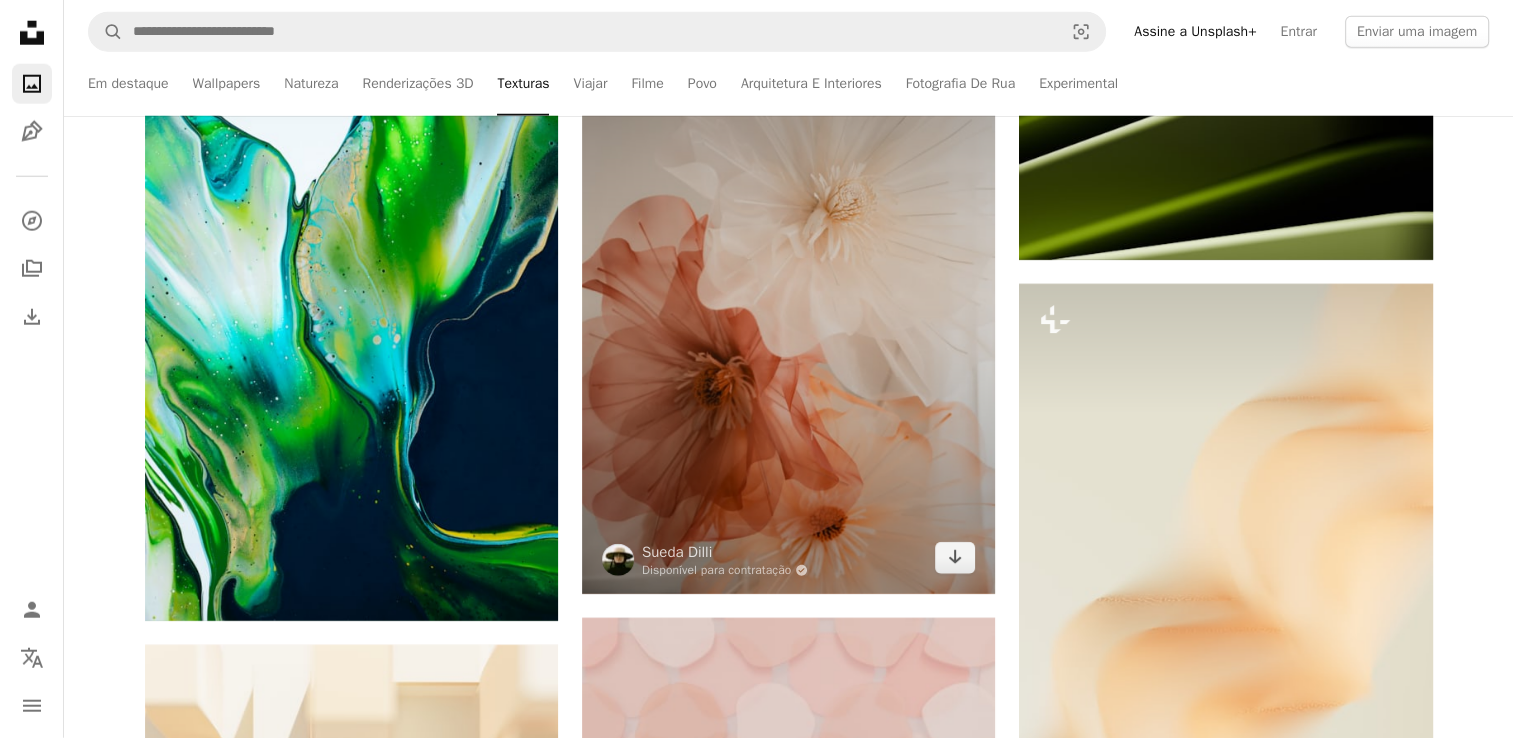 scroll, scrollTop: 50900, scrollLeft: 0, axis: vertical 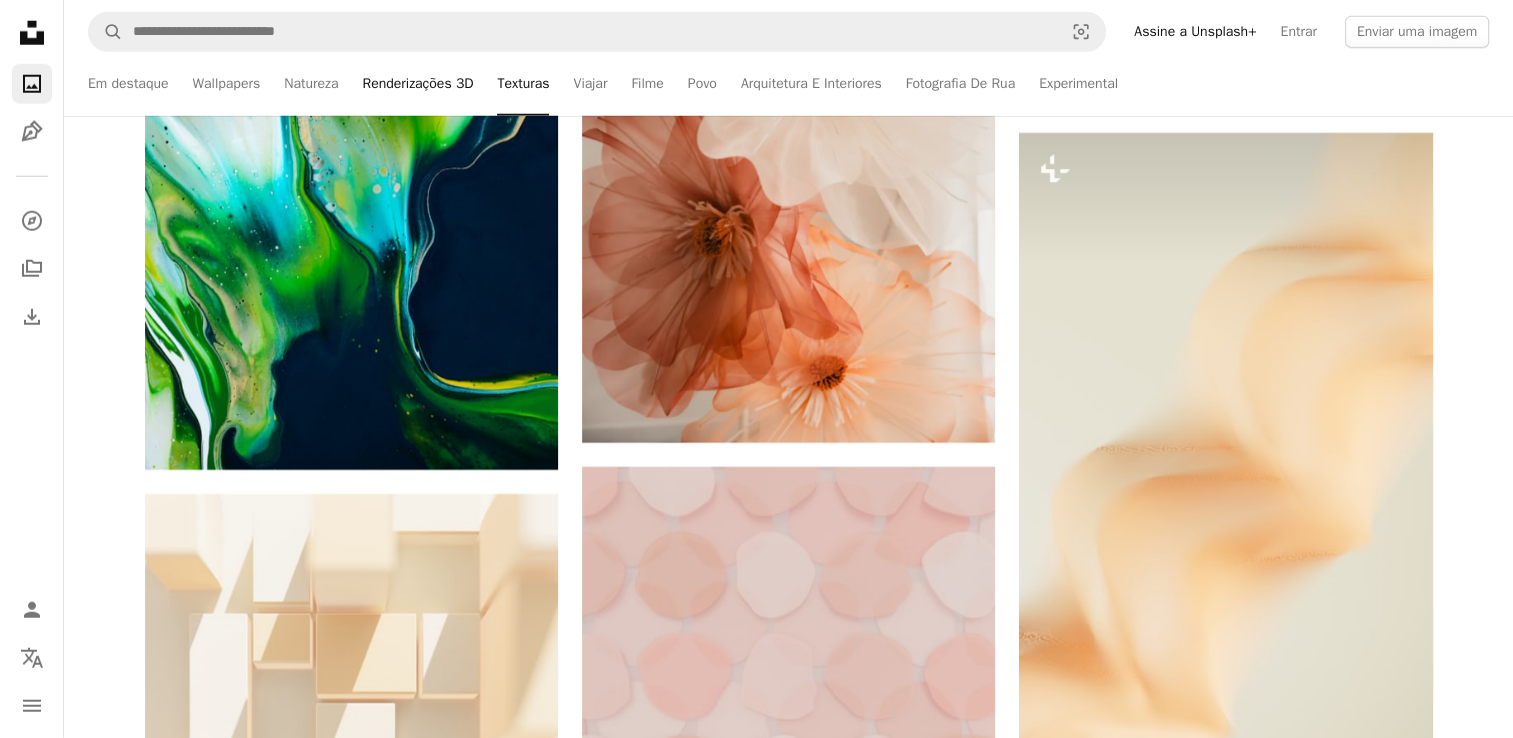 click on "Renderizações 3D" at bounding box center [417, 84] 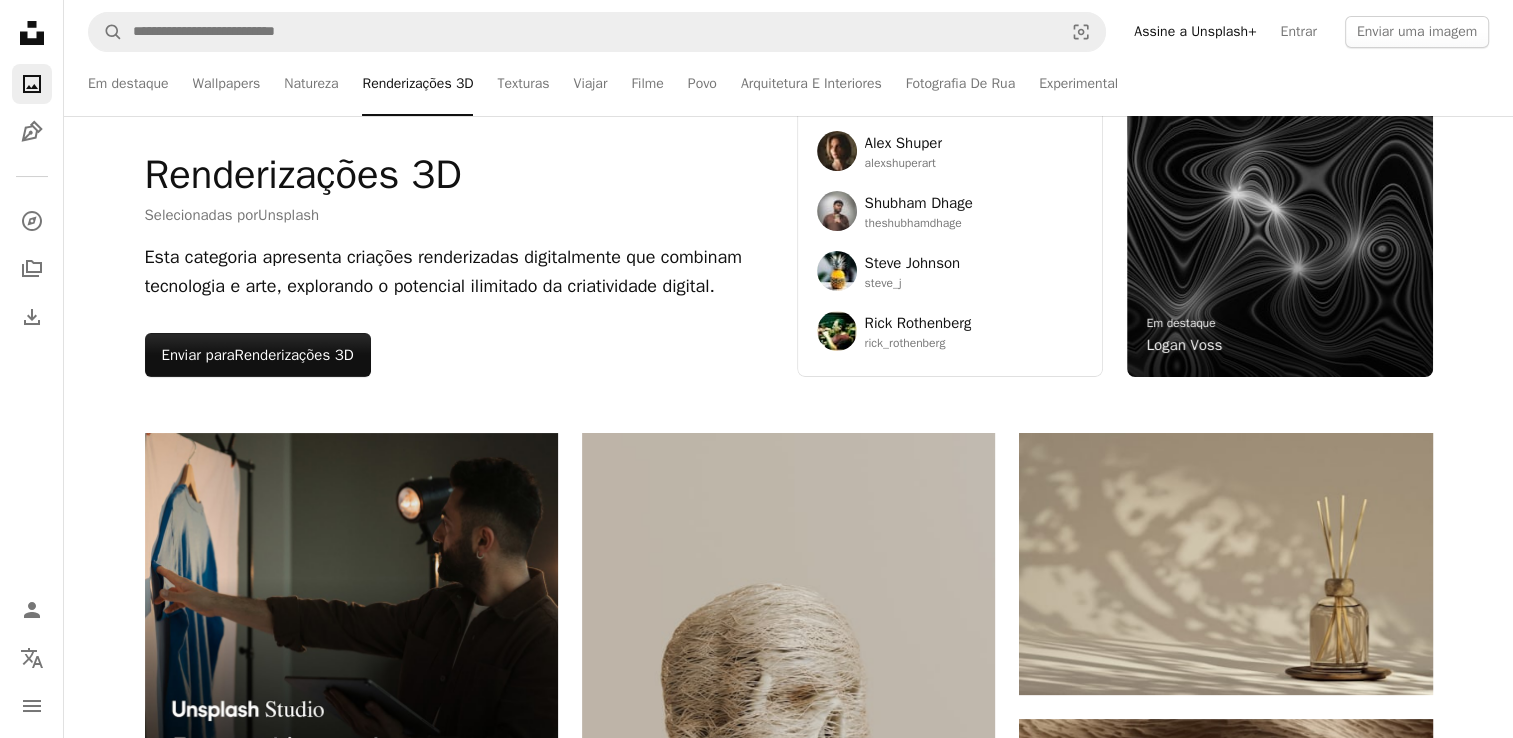 scroll, scrollTop: 400, scrollLeft: 0, axis: vertical 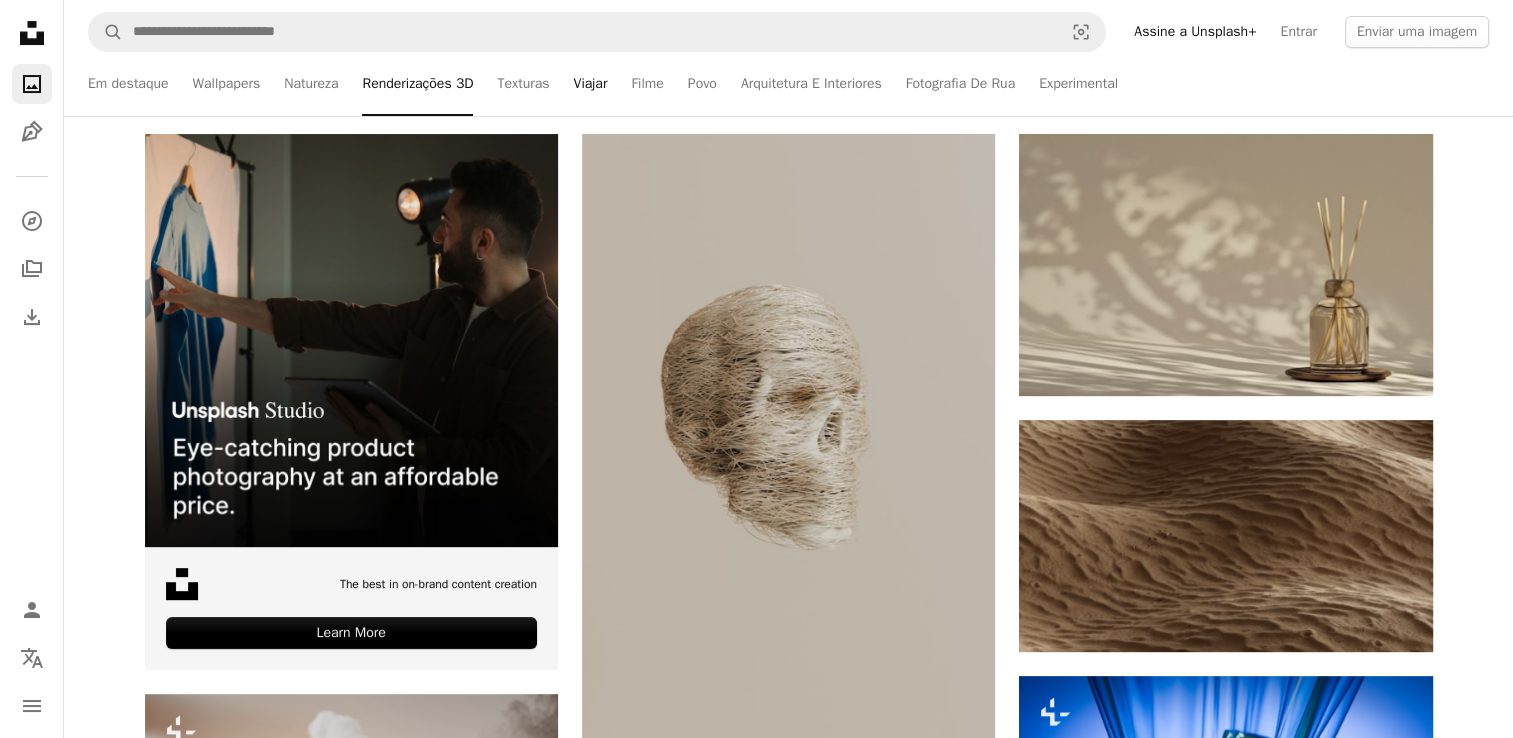 click on "Viajar" at bounding box center [590, 84] 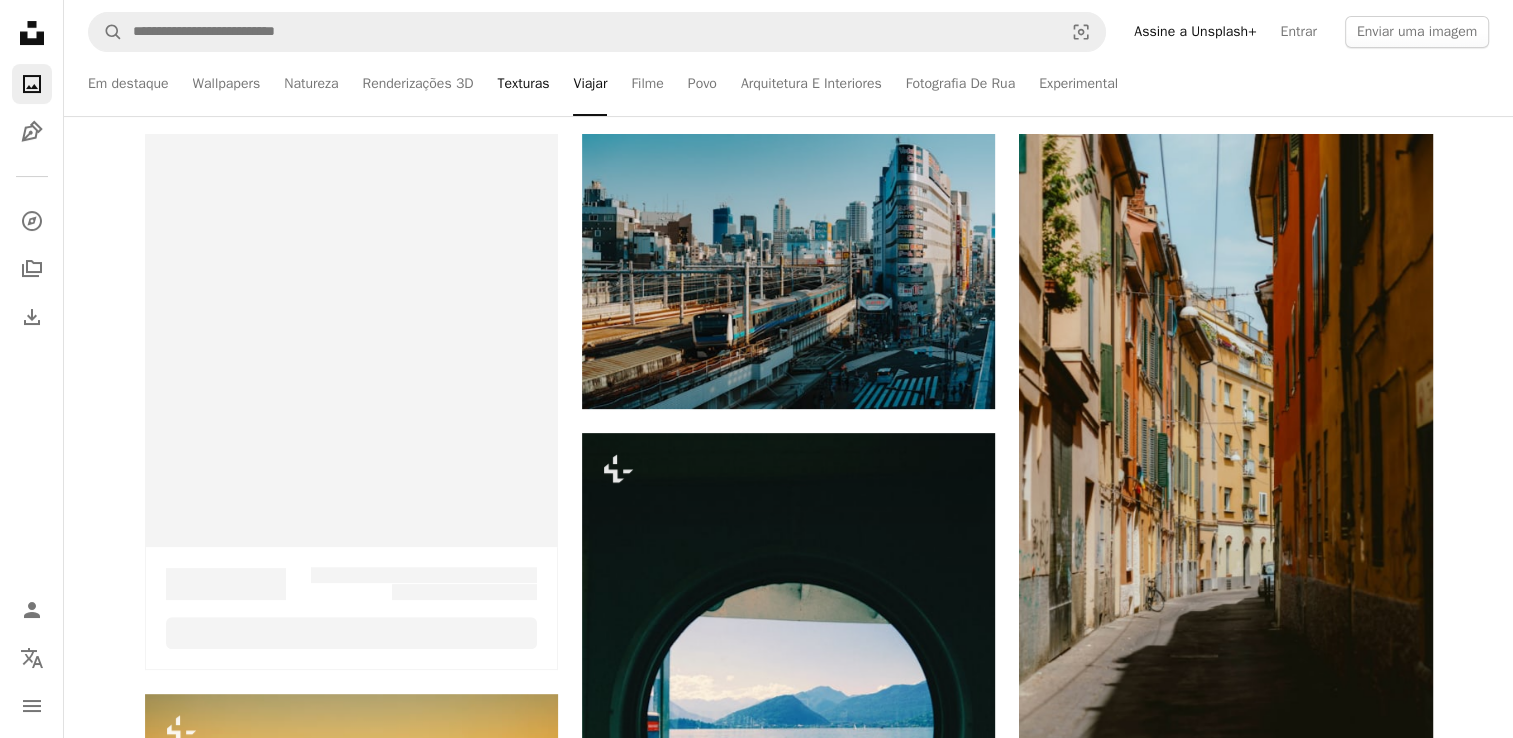 scroll, scrollTop: 0, scrollLeft: 0, axis: both 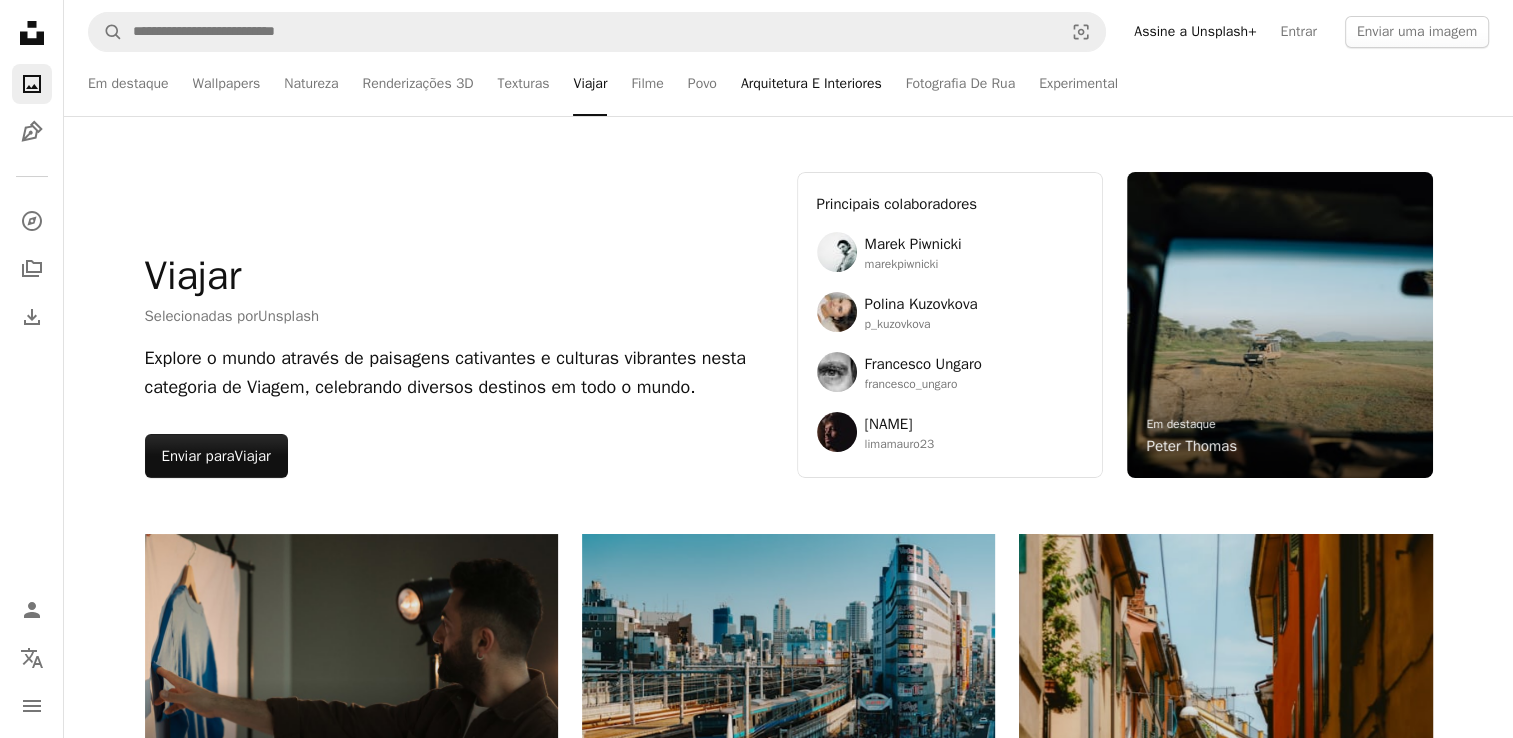 click on "Arquitetura E Interiores" at bounding box center [811, 84] 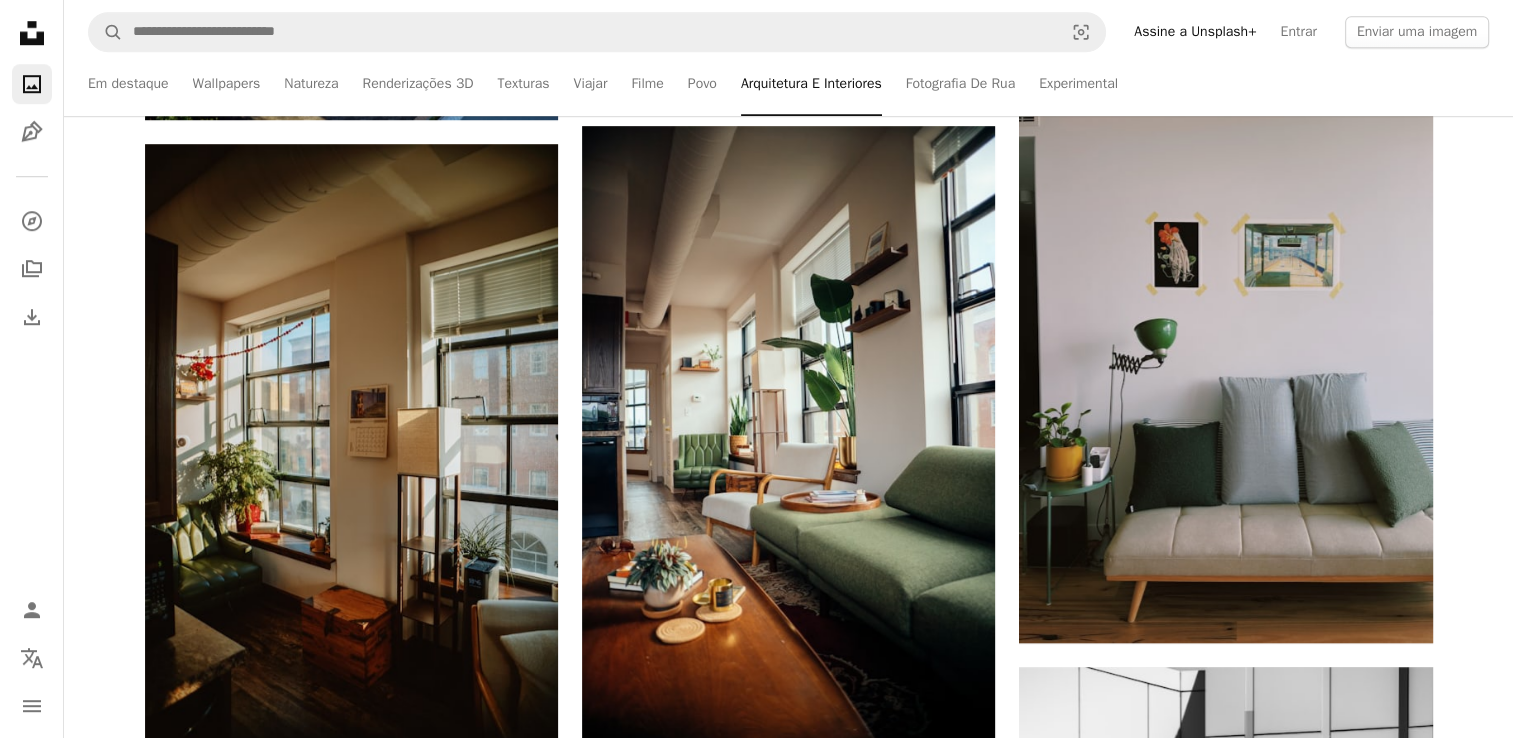 scroll, scrollTop: 1700, scrollLeft: 0, axis: vertical 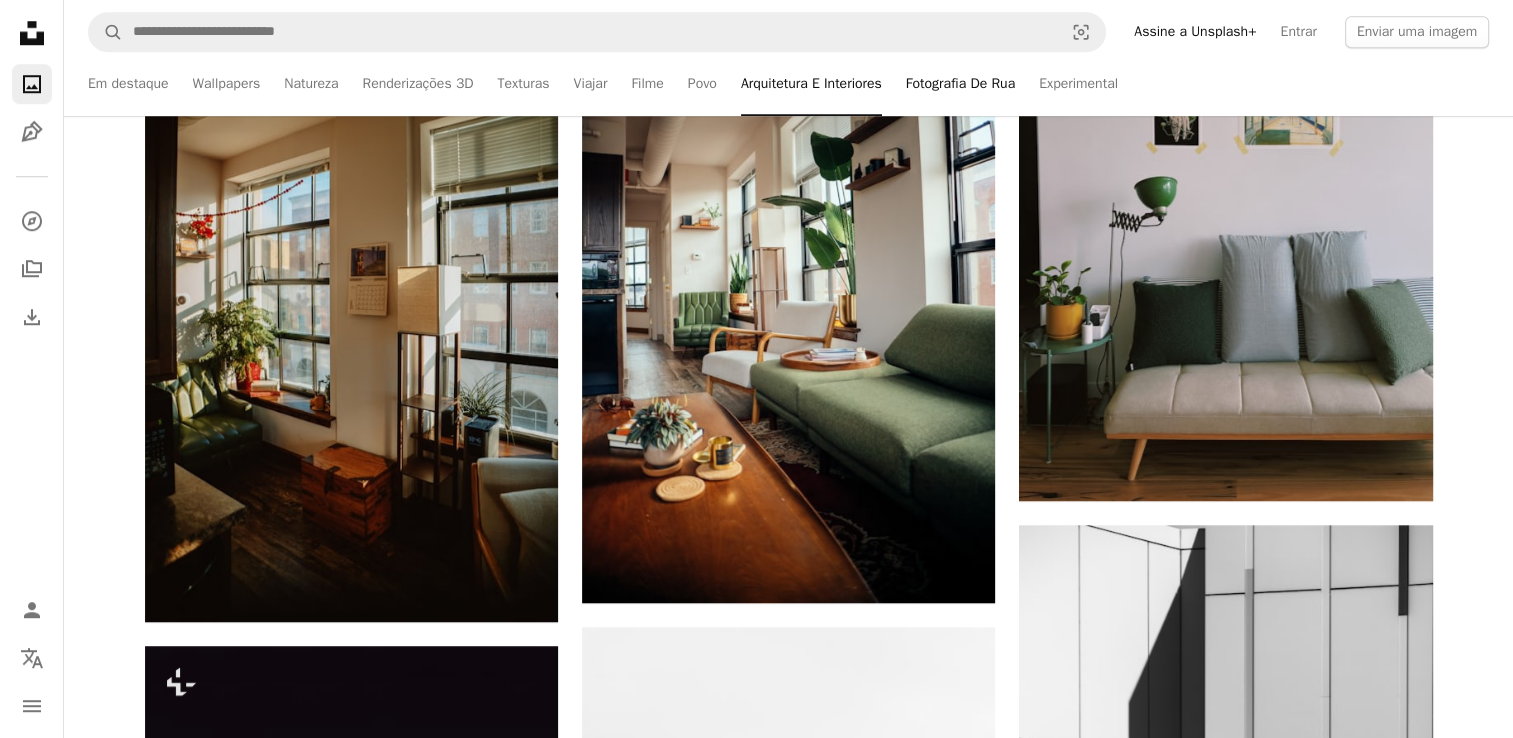 click on "Fotografia De Rua" at bounding box center (960, 84) 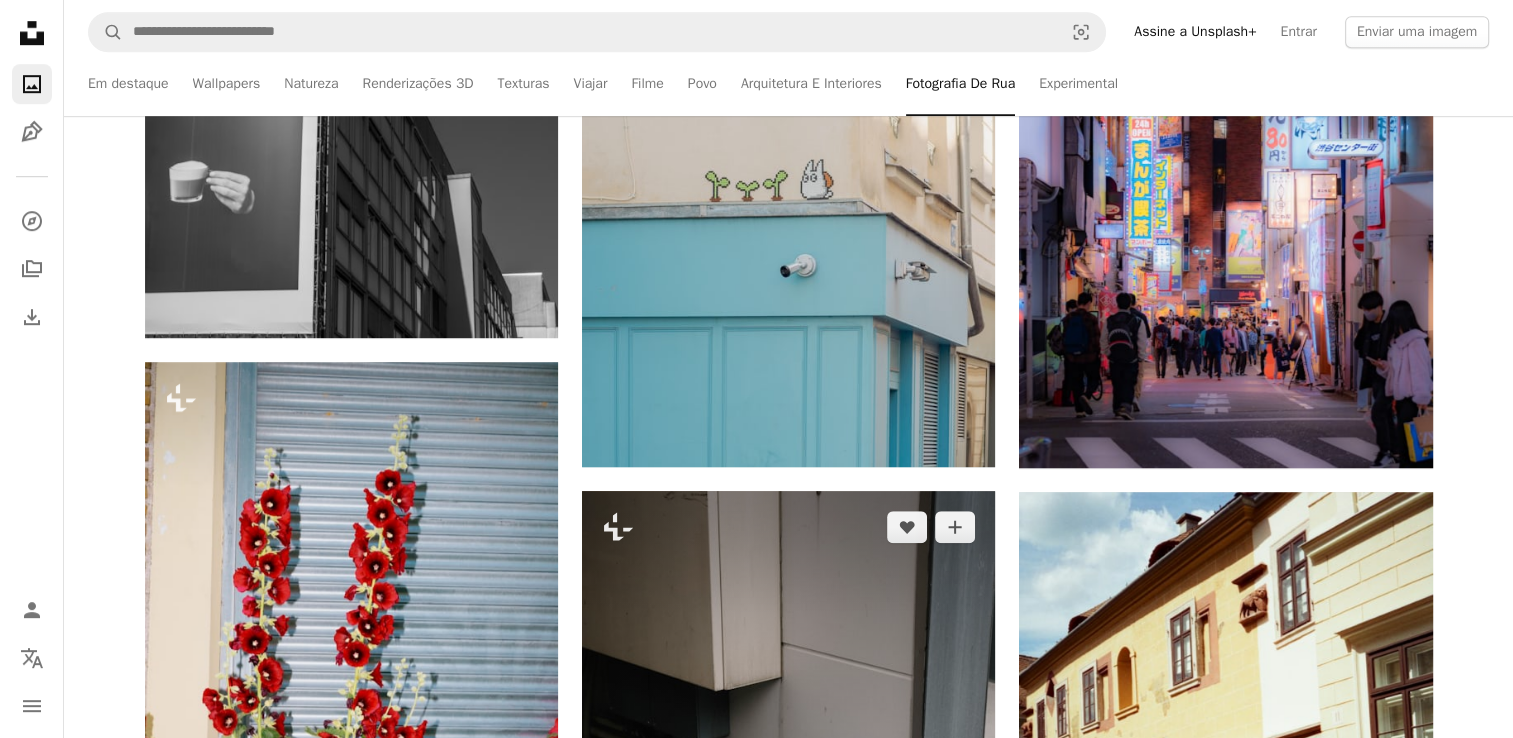 scroll, scrollTop: 1400, scrollLeft: 0, axis: vertical 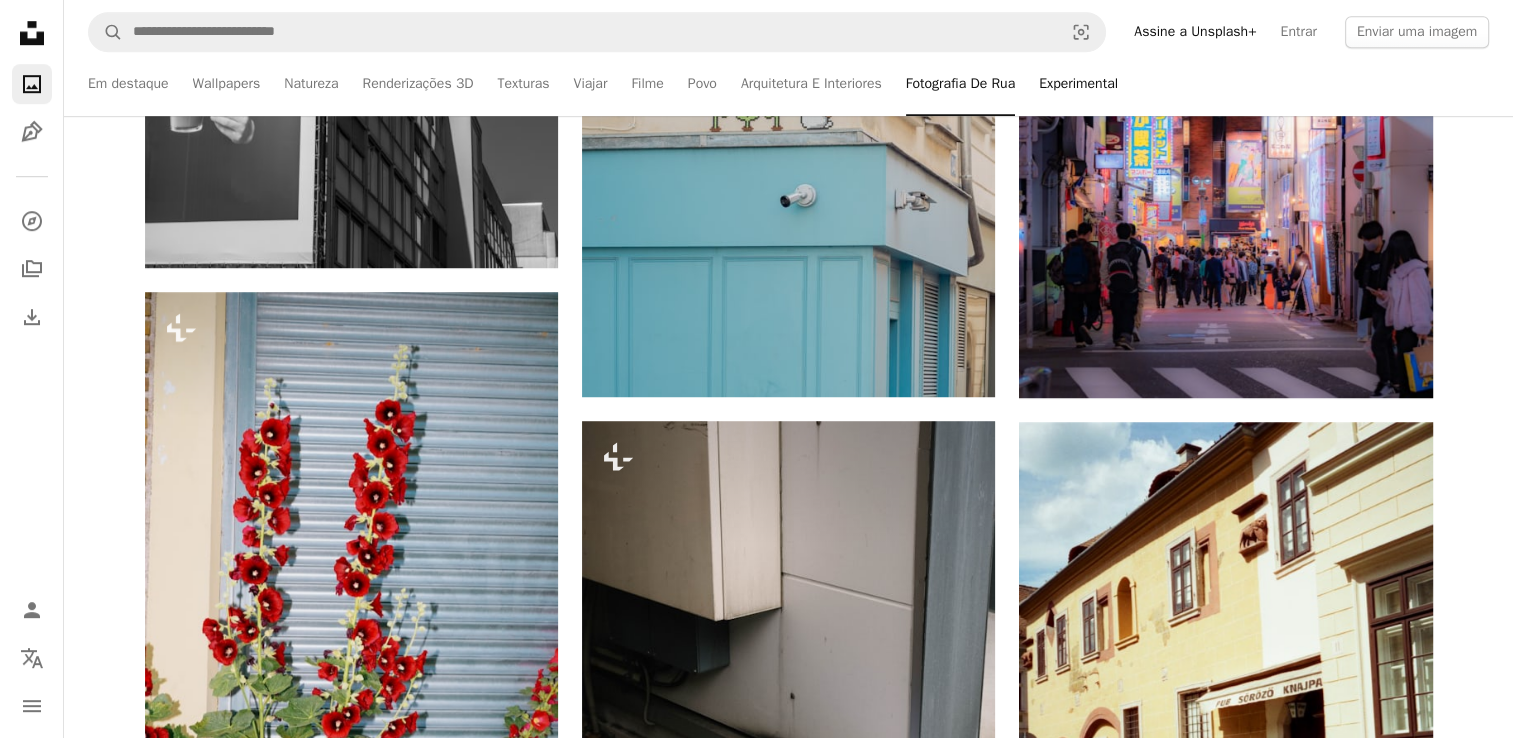 click on "Experimental" at bounding box center (1078, 84) 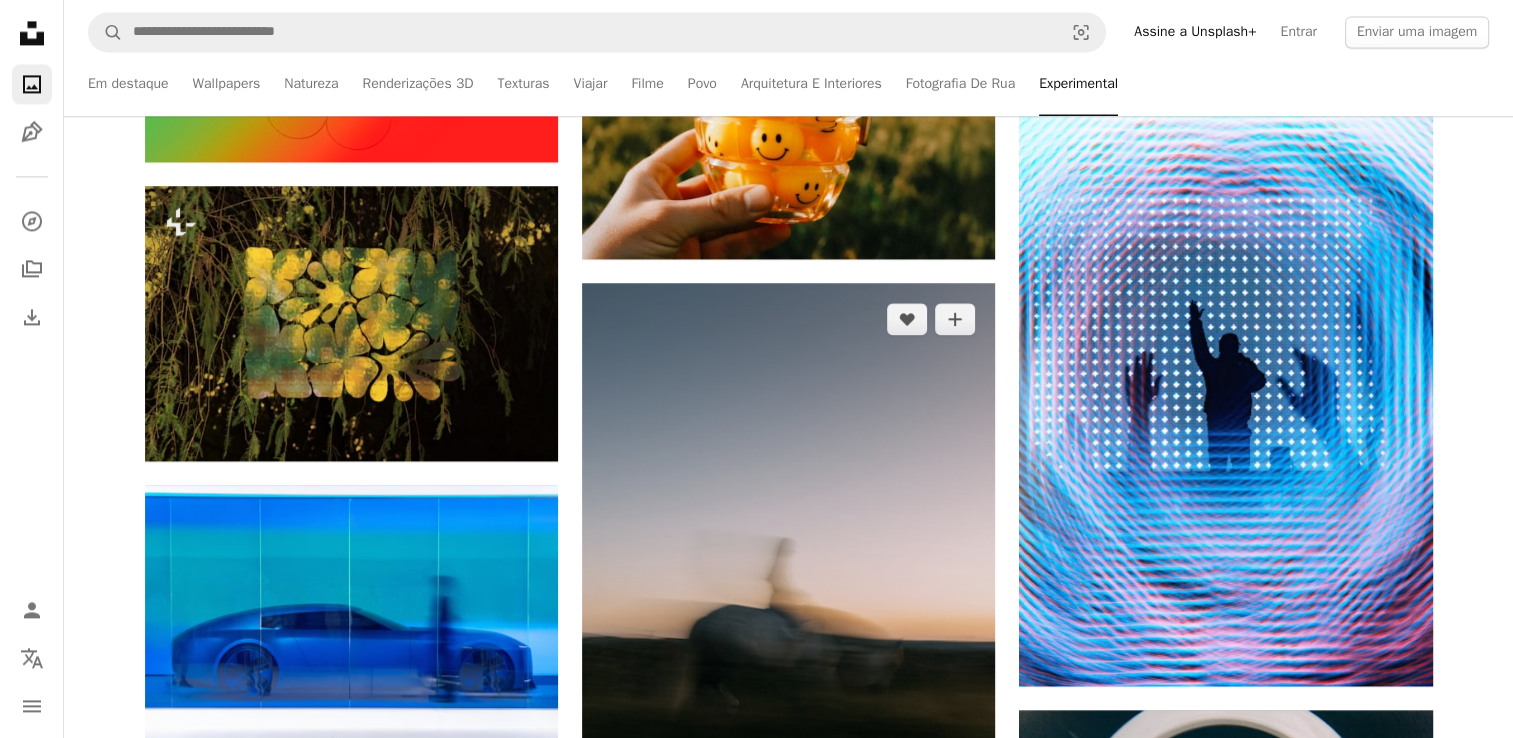 scroll, scrollTop: 3400, scrollLeft: 0, axis: vertical 